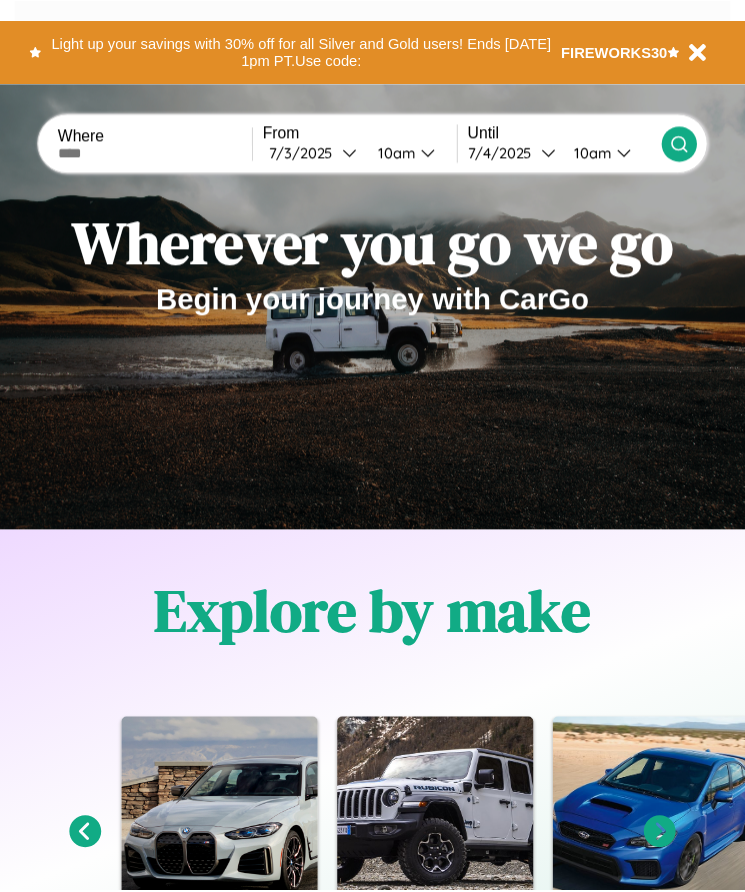 scroll, scrollTop: 0, scrollLeft: 0, axis: both 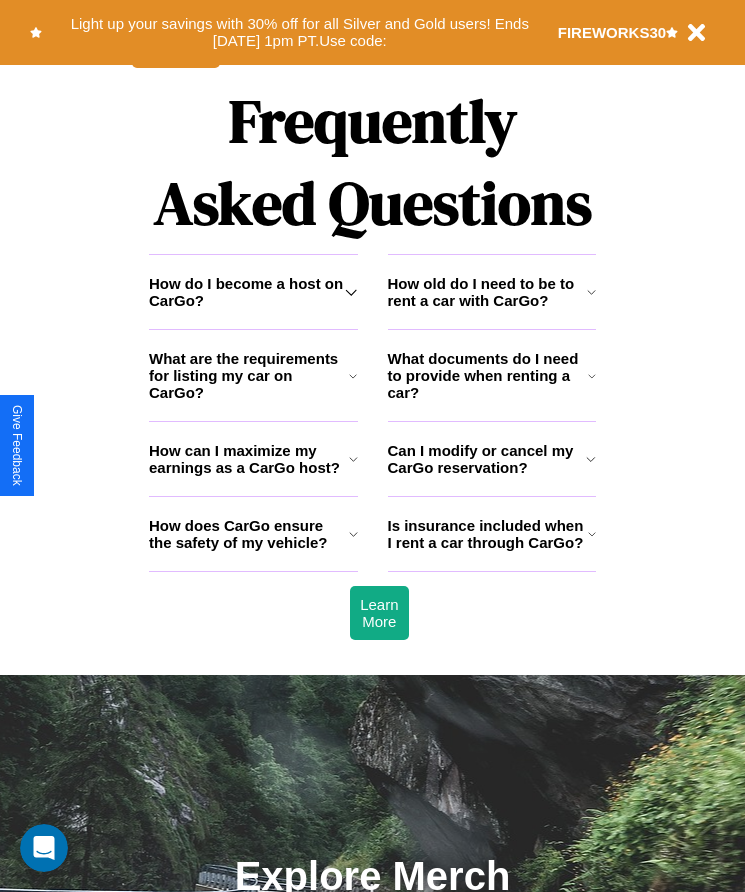 click on "What are the requirements for listing my car on CarGo?" at bounding box center [249, 375] 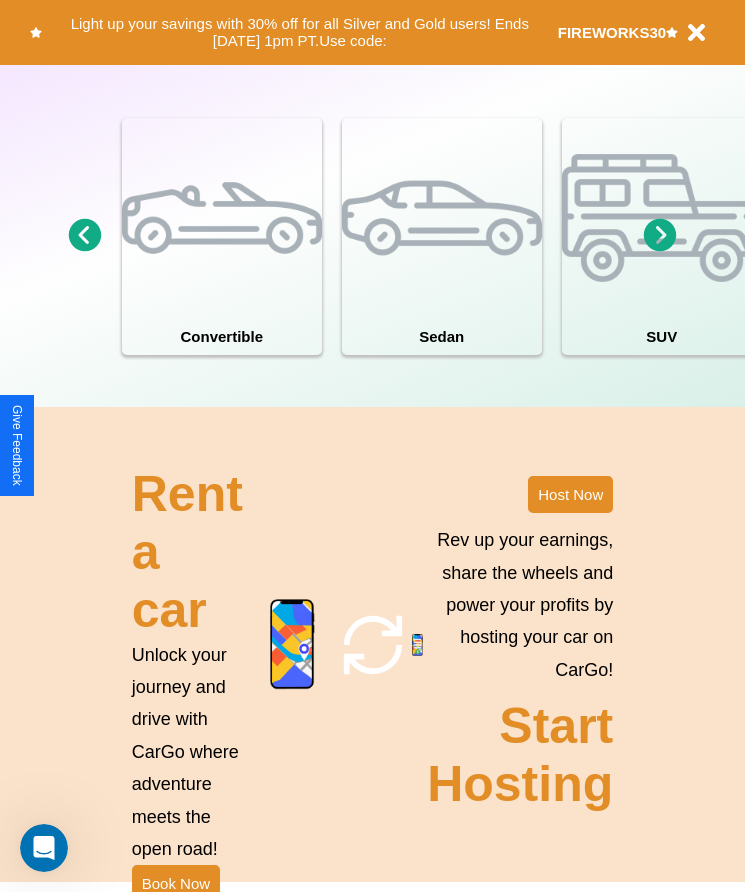 scroll, scrollTop: 1527, scrollLeft: 0, axis: vertical 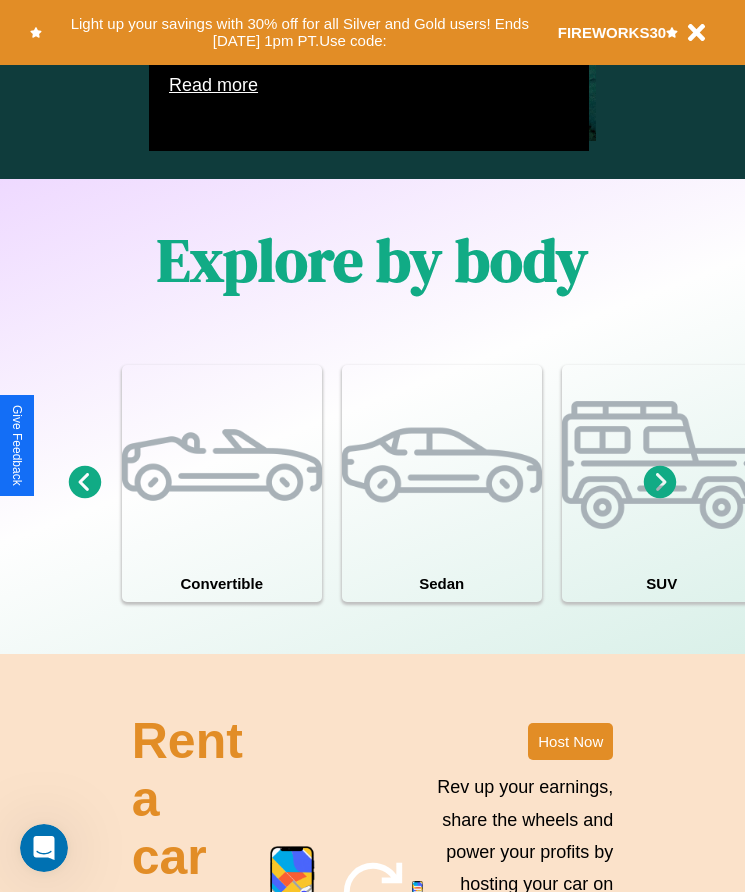 click 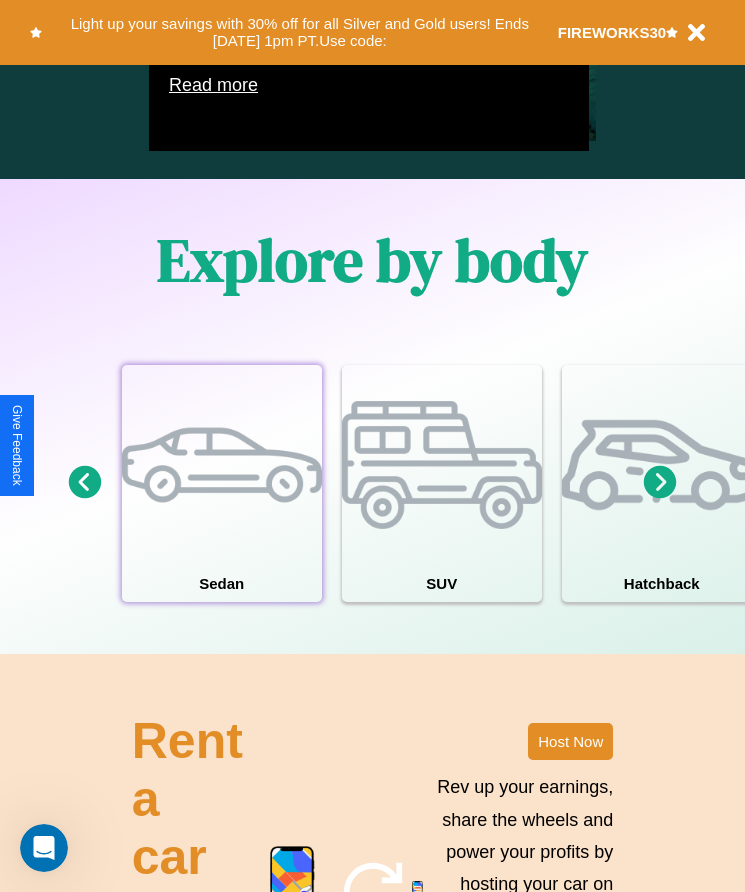 click at bounding box center (222, 465) 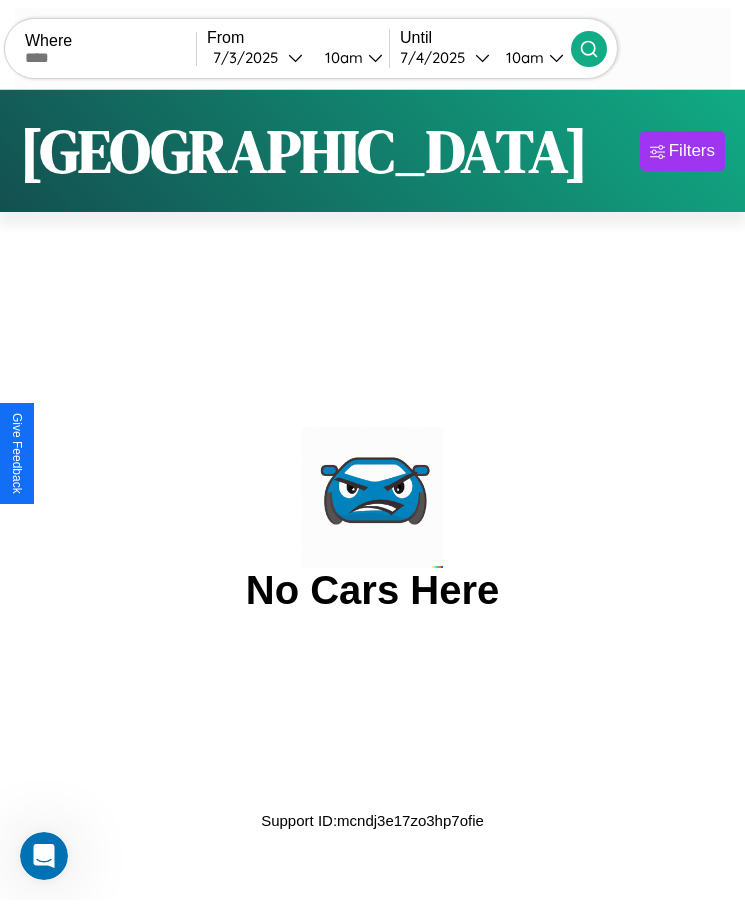 scroll, scrollTop: 0, scrollLeft: 0, axis: both 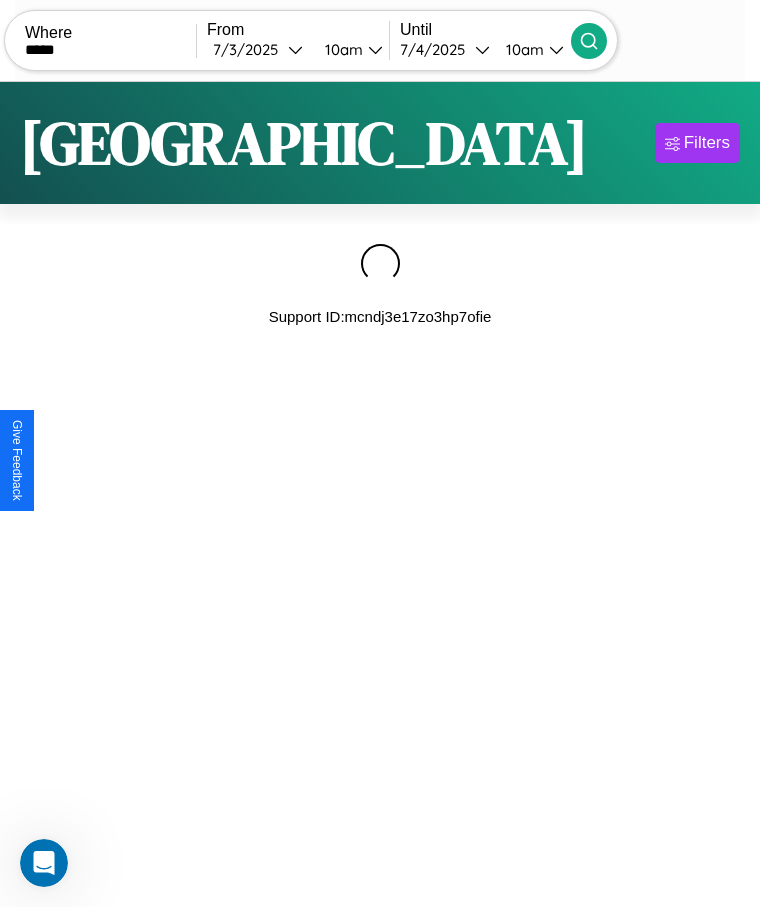 type on "*****" 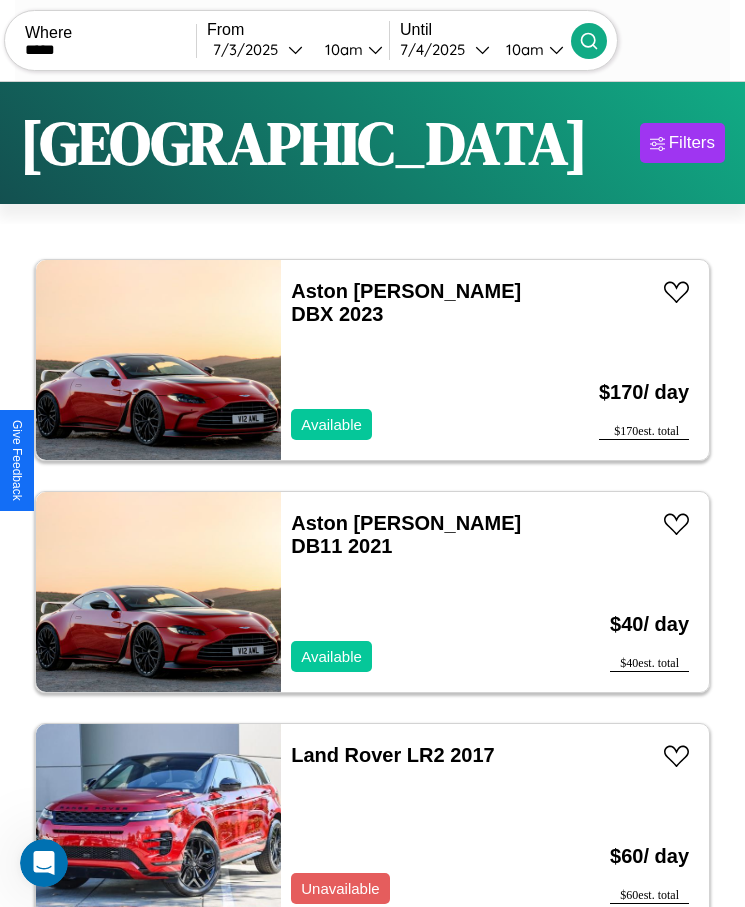 scroll, scrollTop: 50, scrollLeft: 0, axis: vertical 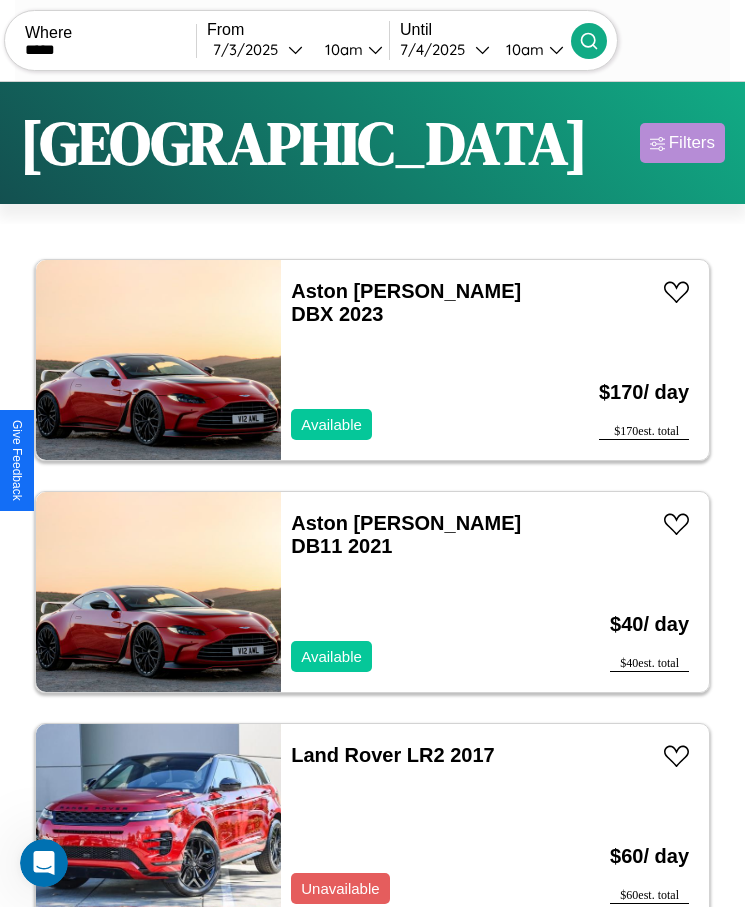 click on "Filters" at bounding box center (692, 143) 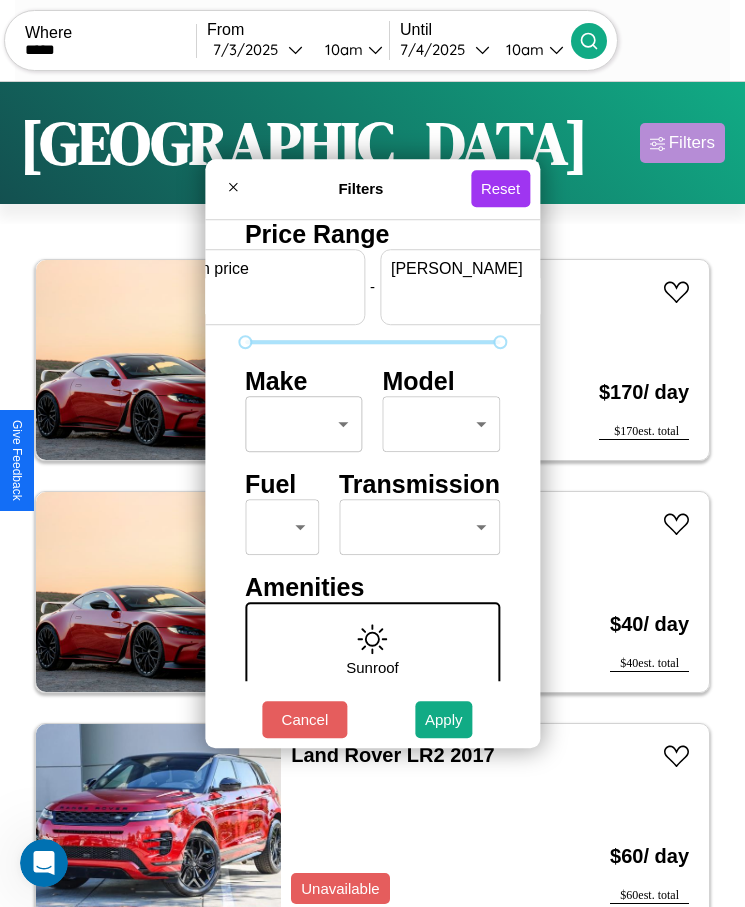 scroll, scrollTop: 0, scrollLeft: 74, axis: horizontal 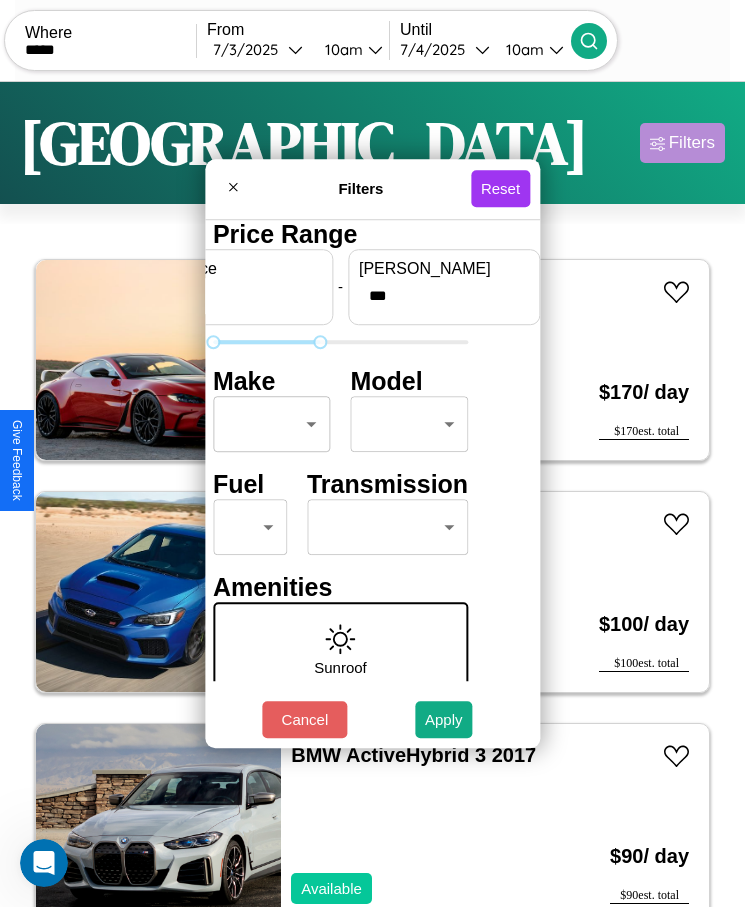 type on "***" 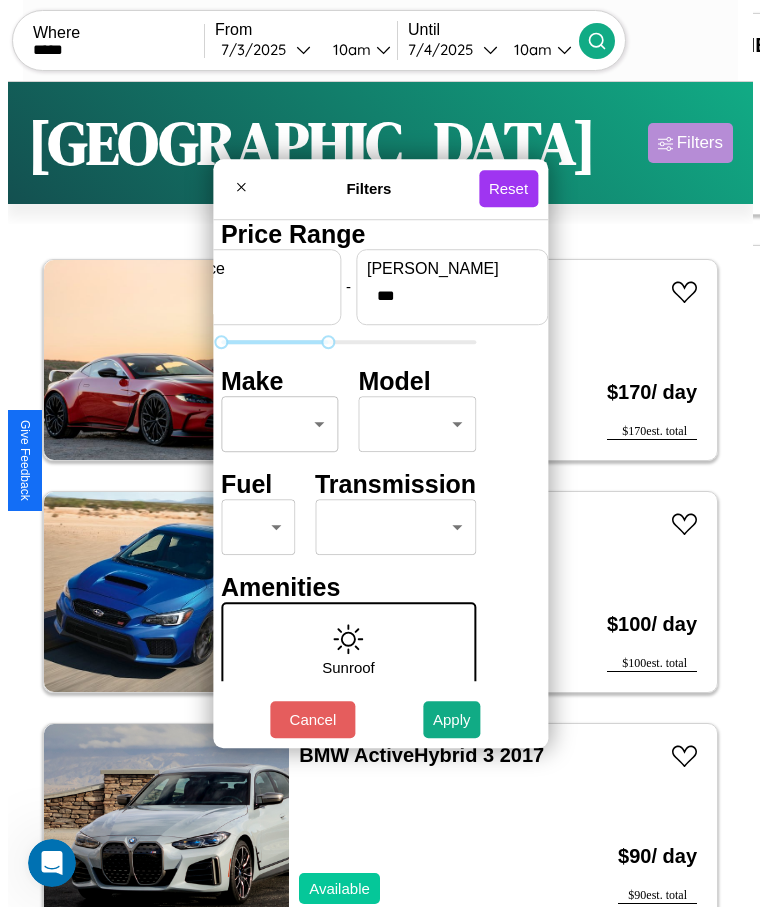 scroll, scrollTop: 0, scrollLeft: 0, axis: both 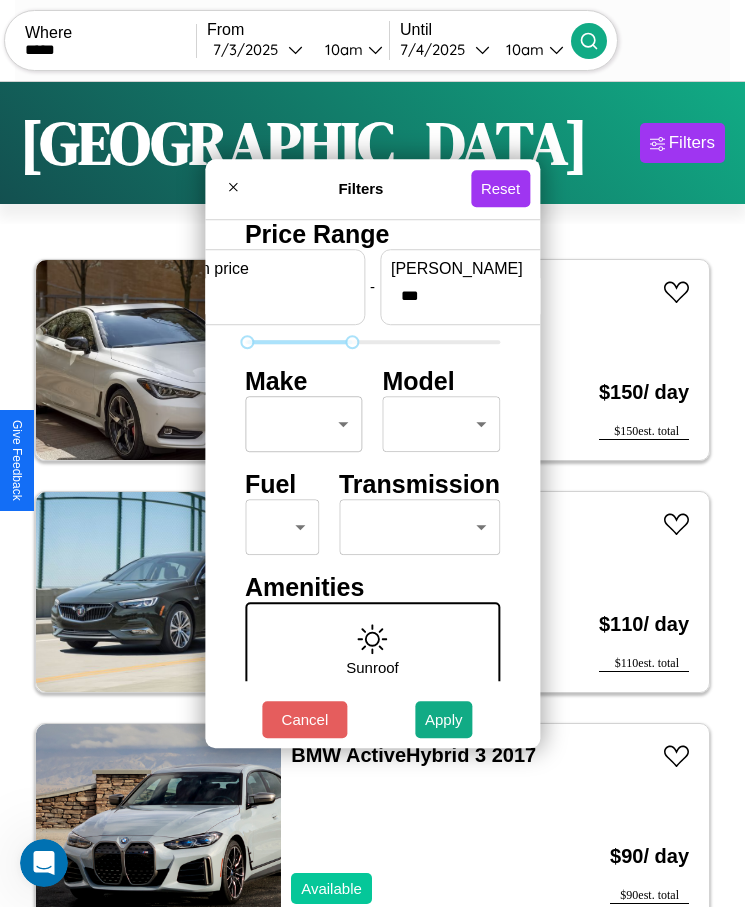 type on "*" 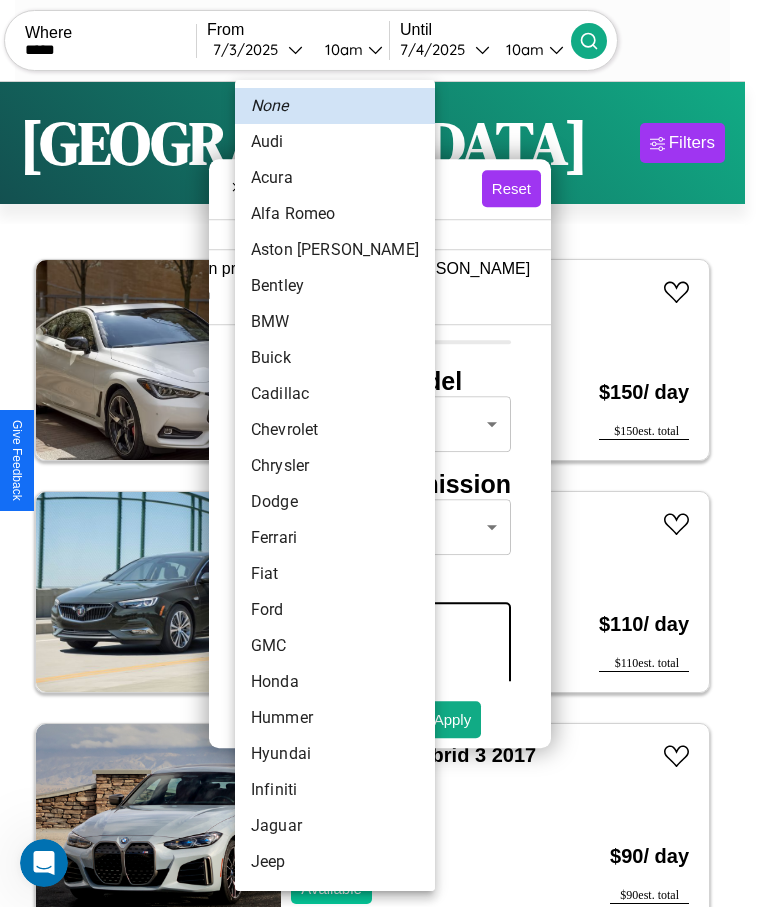 click on "Acura" at bounding box center (335, 178) 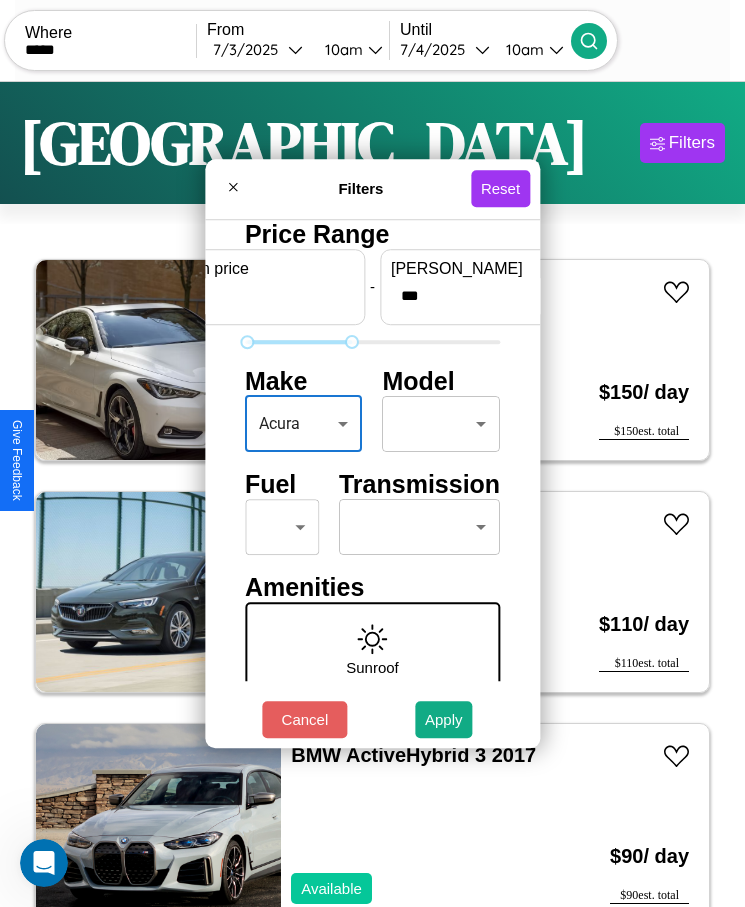 click on "CarGo Where ***** From [DATE] 10am Until [DATE] 10am Become a Host Login Sign Up [GEOGRAPHIC_DATA] Filters 153  cars in this area These cars can be picked up in this city. Infiniti   M30   2023 Available $ 150  / day $ 150  est. total Buick   Envista   2020 Unavailable $ 110  / day $ 110  est. total BMW   ActiveHybrid 3   2017 Available $ 90  / day $ 90  est. total Lamborghini   Aventador   2014 Available $ 80  / day $ 80  est. total Aston [PERSON_NAME]   DB7   2019 Available $ 190  / day $ 190  est. total Fiat   Freemont   2014 Available $ 100  / day $ 100  est. total Honda   CRF250L   2018 Available $ 130  / day $ 130  est. total Jaguar   XJ12   2018 Available $ 140  / day $ 140  est. total Fiat   Ducato   2019 Unavailable $ 150  / day $ 150  est. total Subaru   DL   2014 Unavailable $ 160  / day $ 160  est. total Jaguar   XJ12   2018 Available $ 150  / day $ 150  est. total Hyundai   Nexo   2014 Available $ 120  / day $ 120  est. total Aston [PERSON_NAME]   DB12   2023 Available $ 190  / day $ 190  est. total Chrysler" at bounding box center (372, 478) 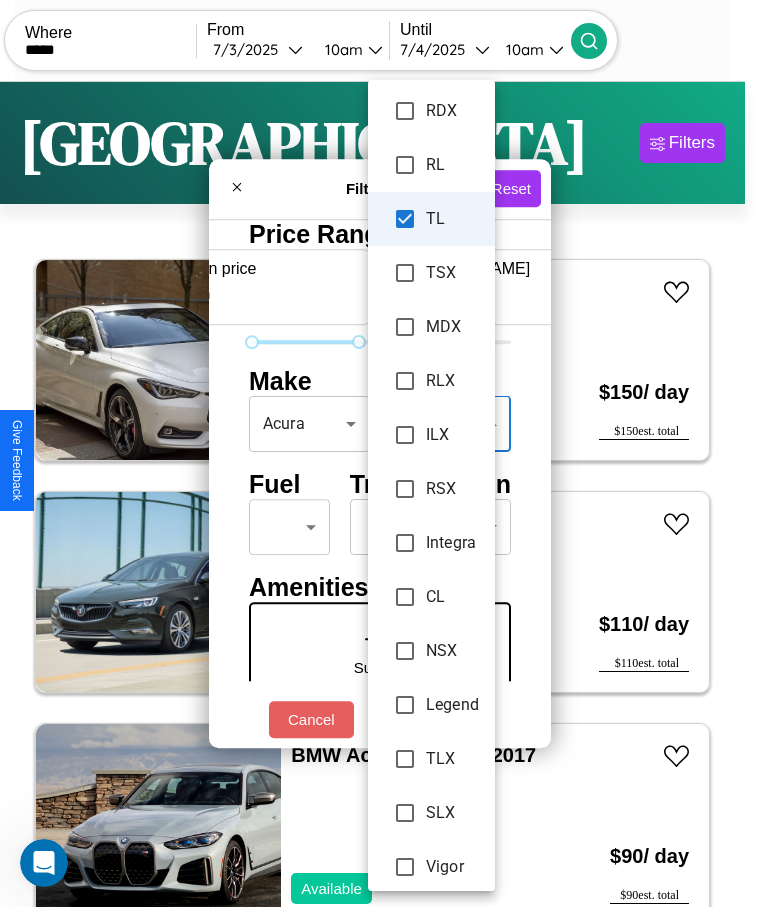 scroll, scrollTop: 159, scrollLeft: 0, axis: vertical 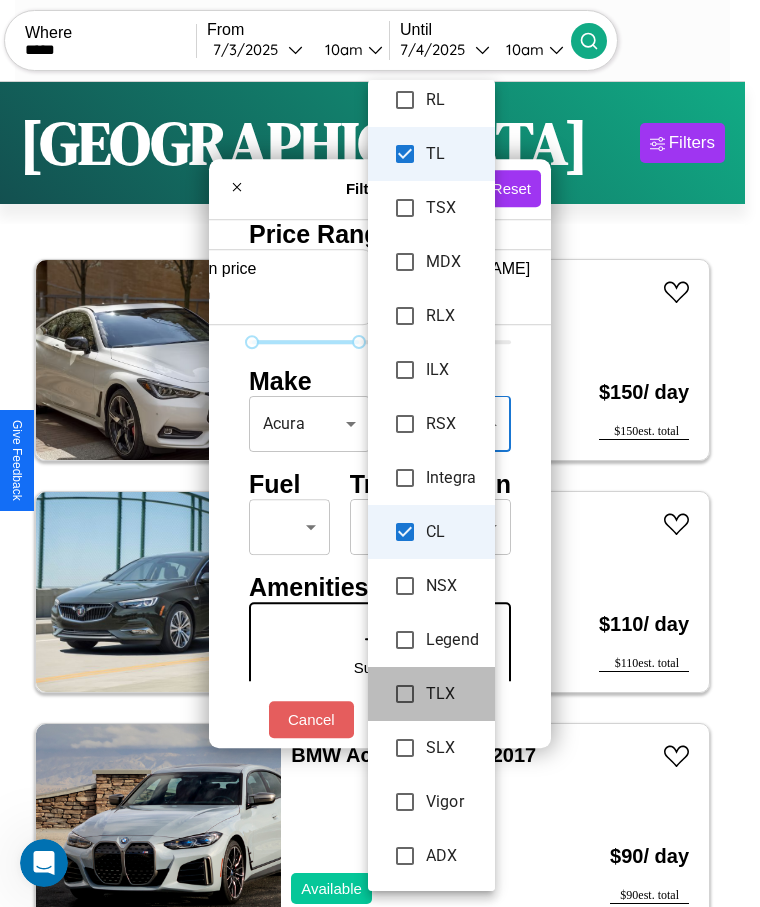click on "TLX" at bounding box center [431, 694] 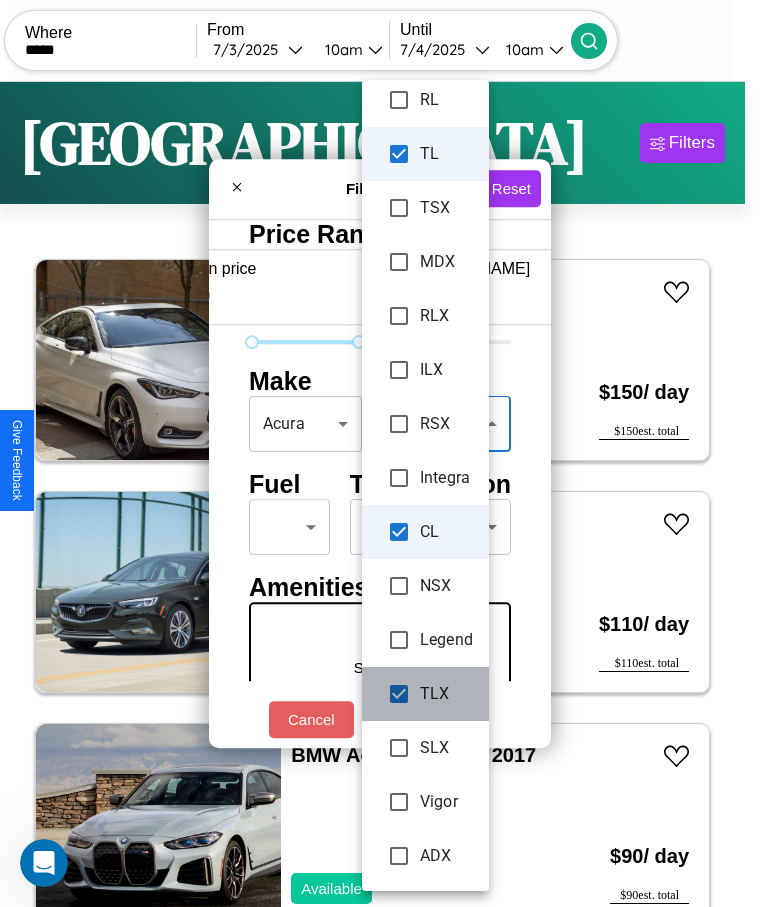 scroll, scrollTop: 4948, scrollLeft: 0, axis: vertical 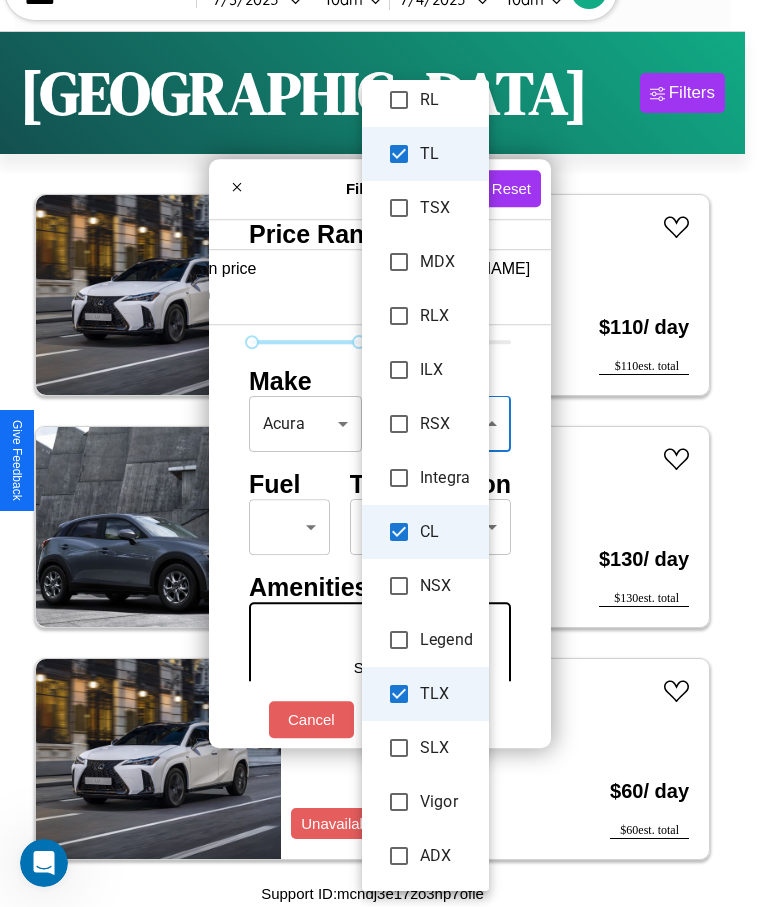 click at bounding box center (380, 453) 